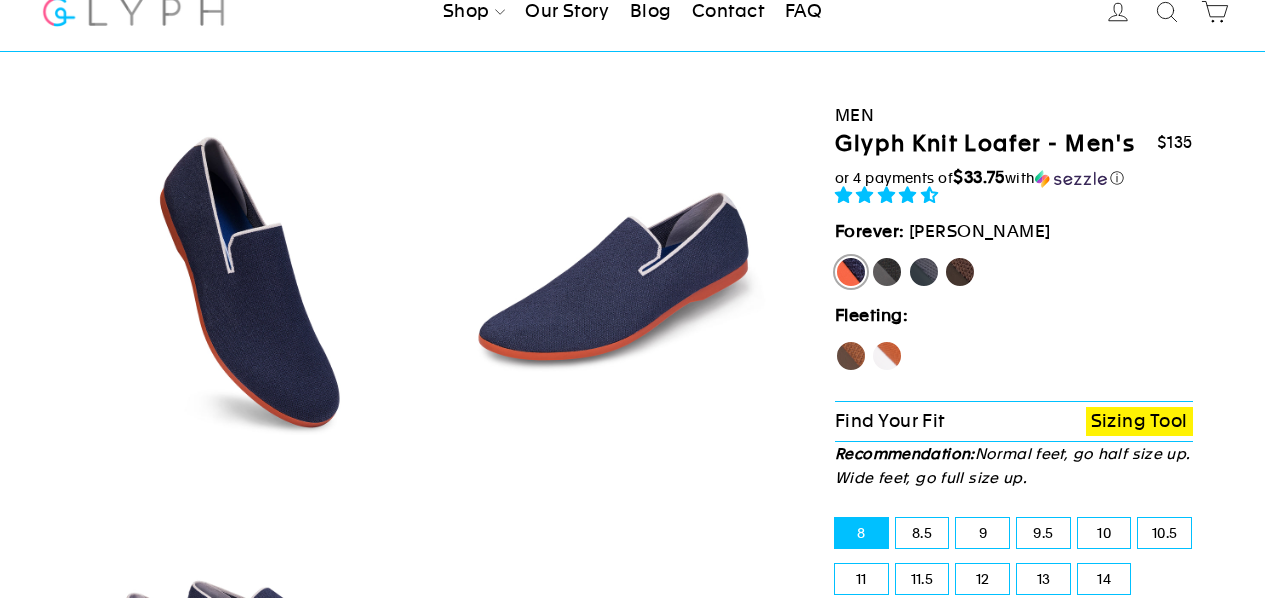 scroll, scrollTop: 65, scrollLeft: 0, axis: vertical 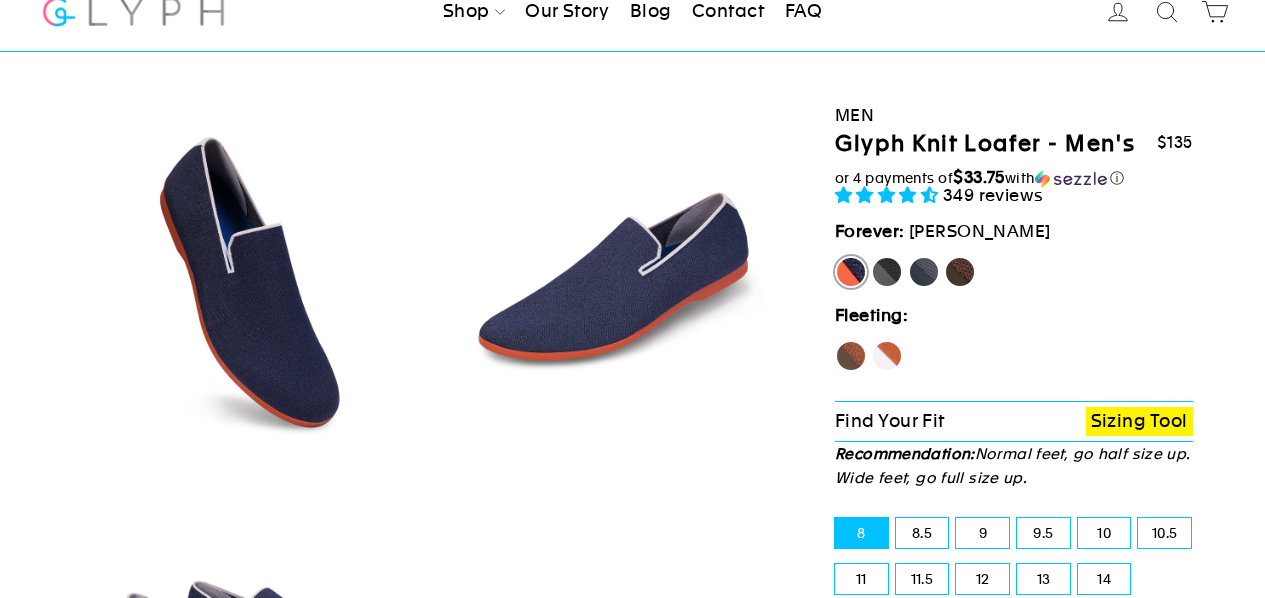 click on "Panther" at bounding box center (887, 272) 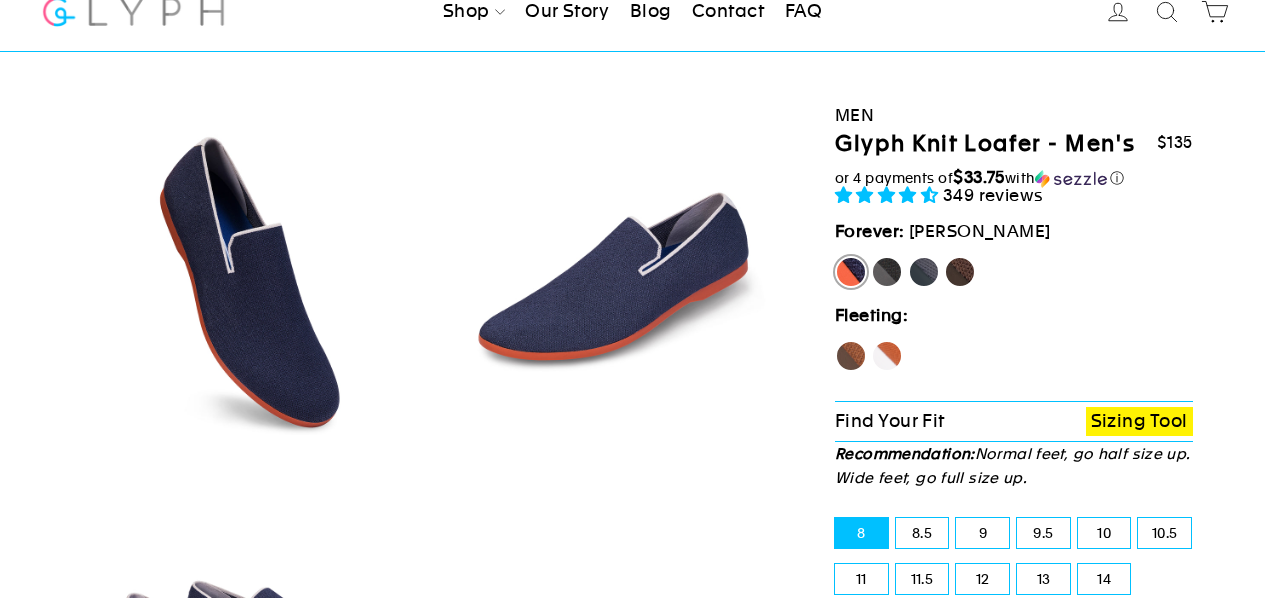 click on "Panther" at bounding box center [871, 256] 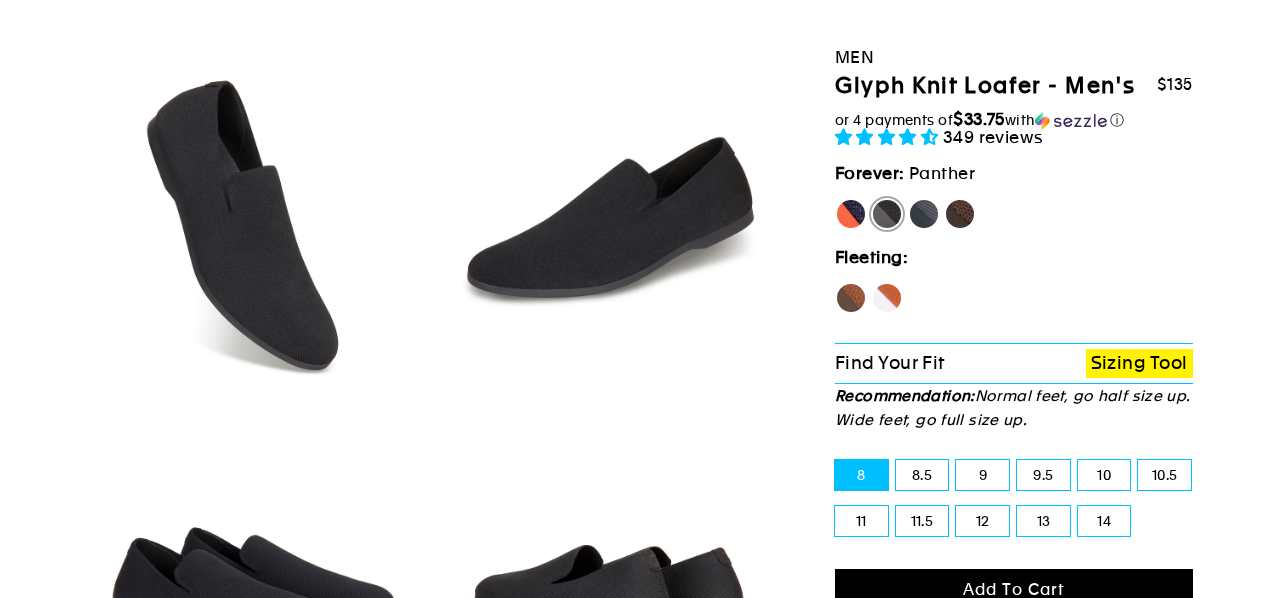 scroll, scrollTop: 124, scrollLeft: 0, axis: vertical 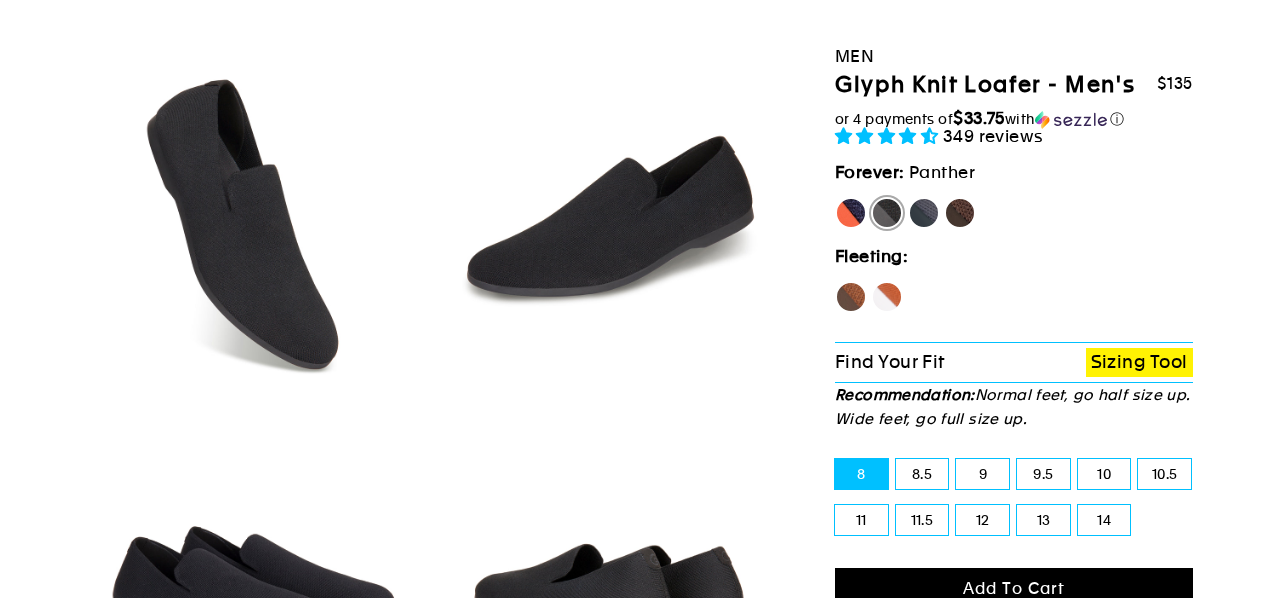 click on "12" at bounding box center (982, 520) 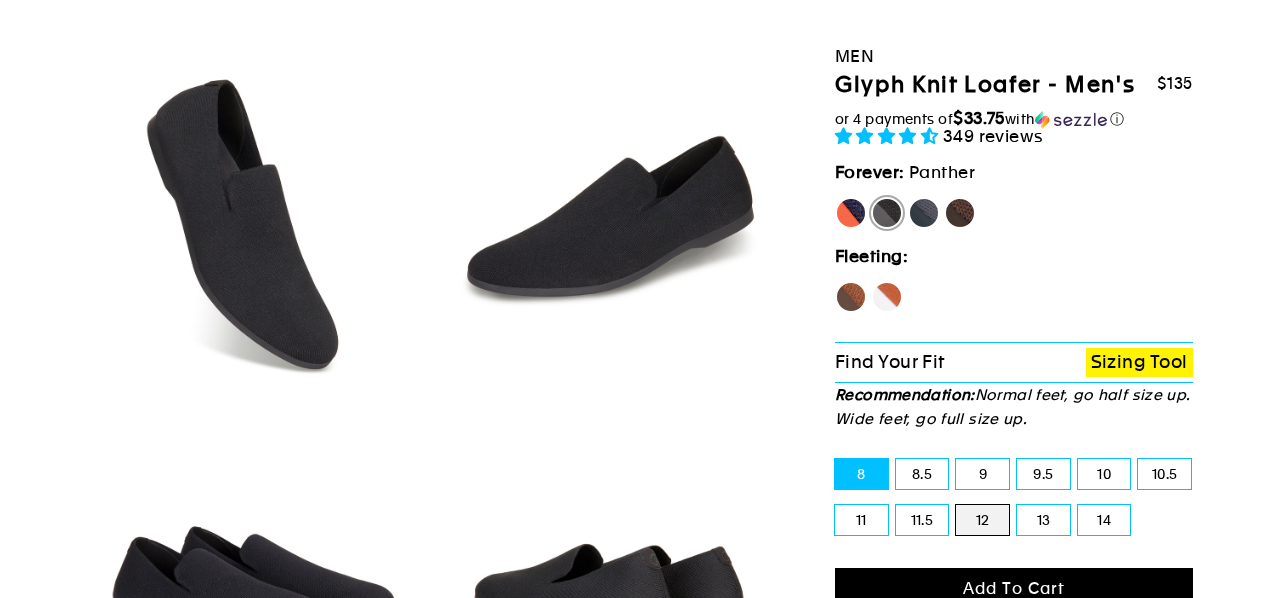click on "12" at bounding box center (956, 505) 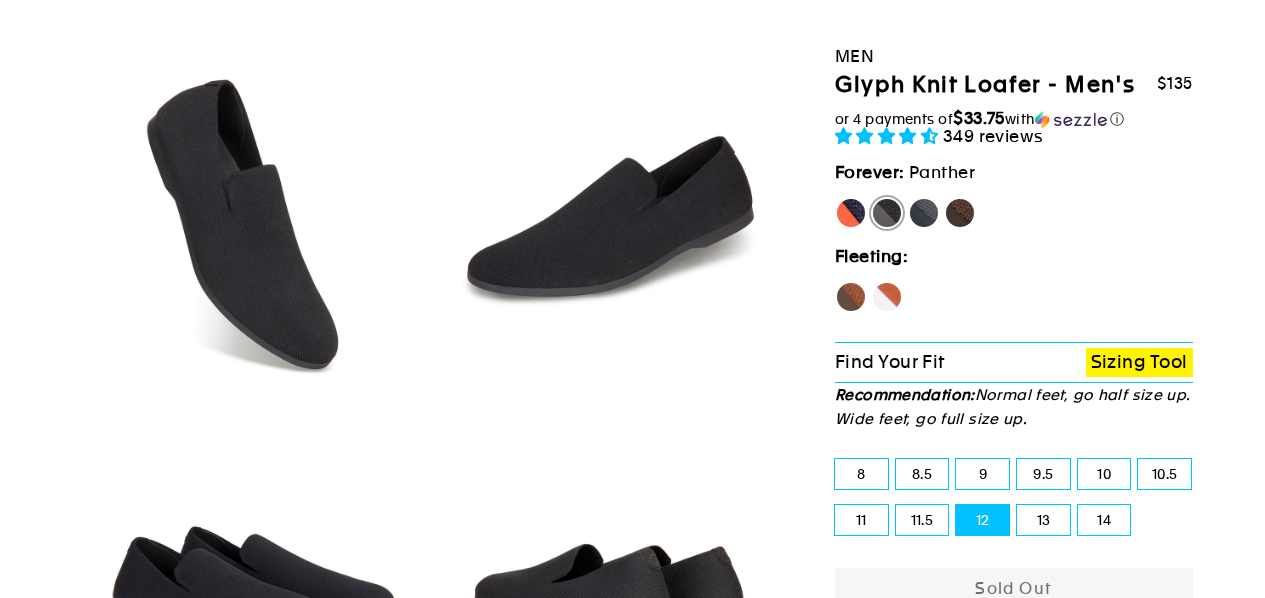 click on "Rhino" at bounding box center (924, 213) 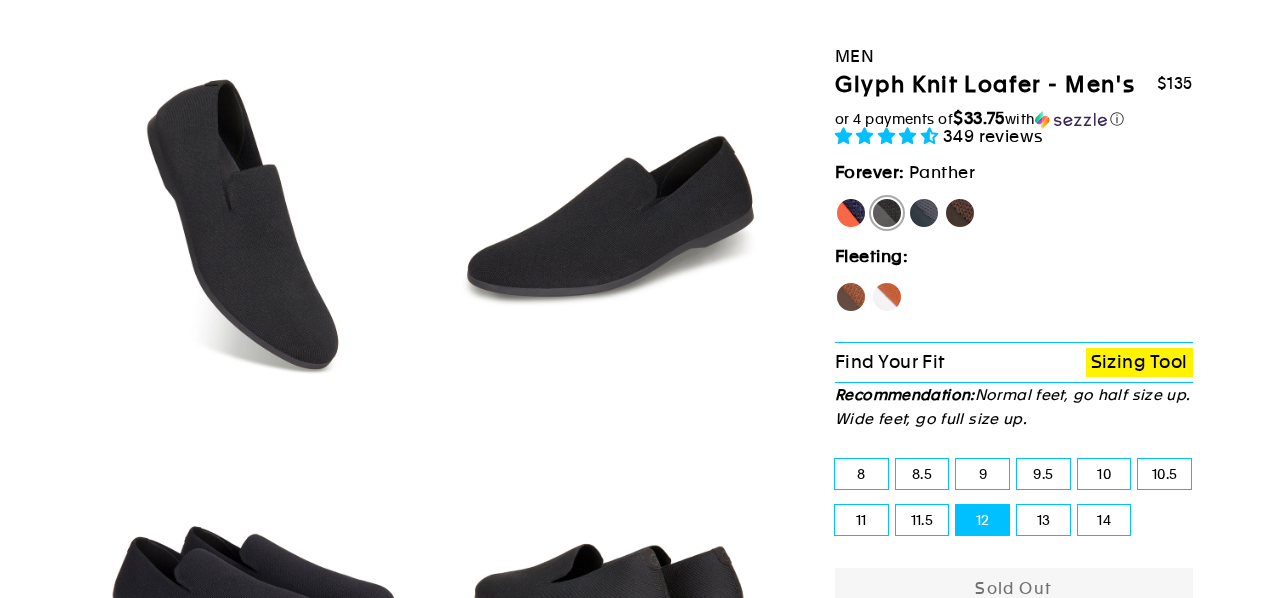 click on "Rhino" at bounding box center (908, 197) 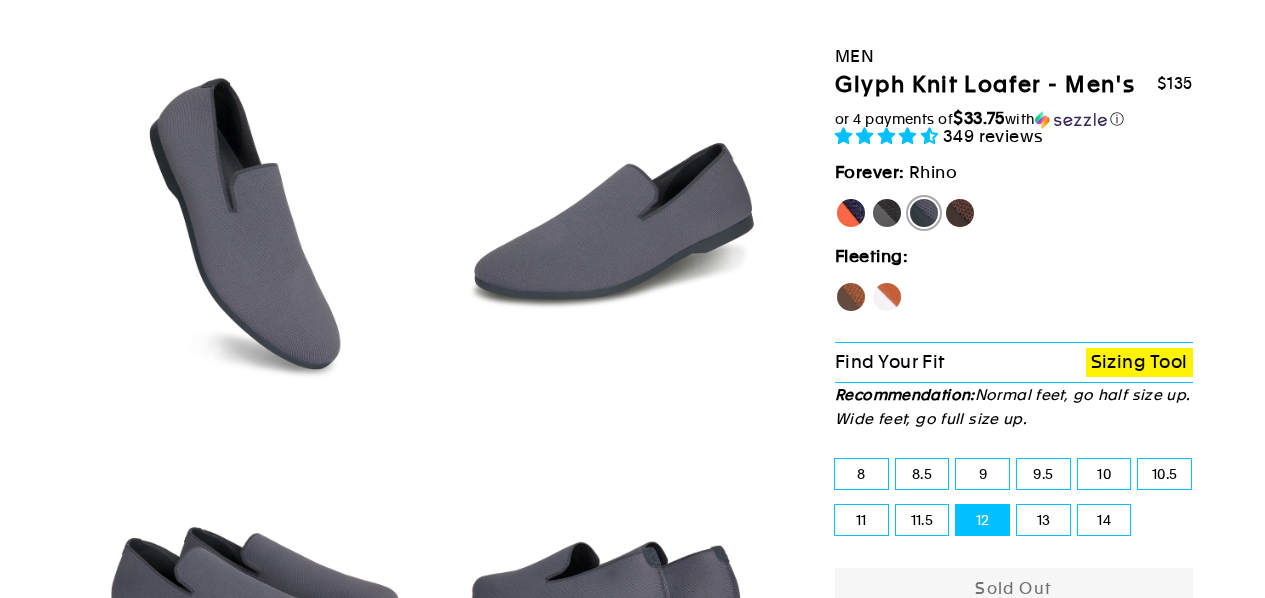 click on "Mustang" at bounding box center [960, 213] 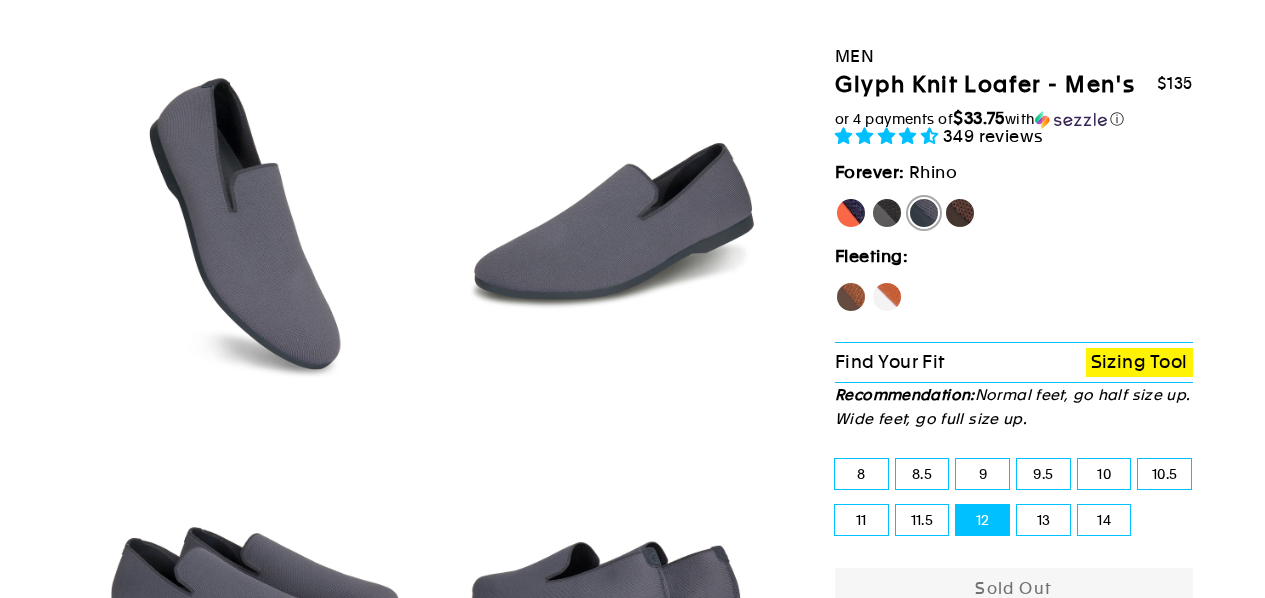click on "Mustang" at bounding box center [944, 197] 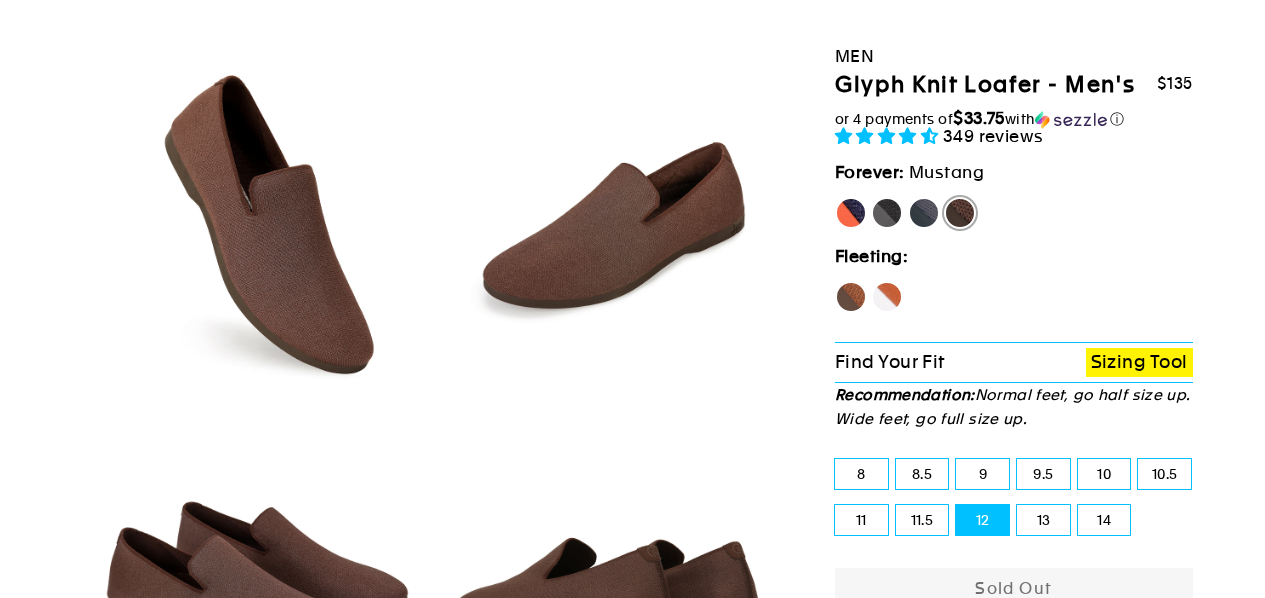 click on "[PERSON_NAME]" at bounding box center (851, 213) 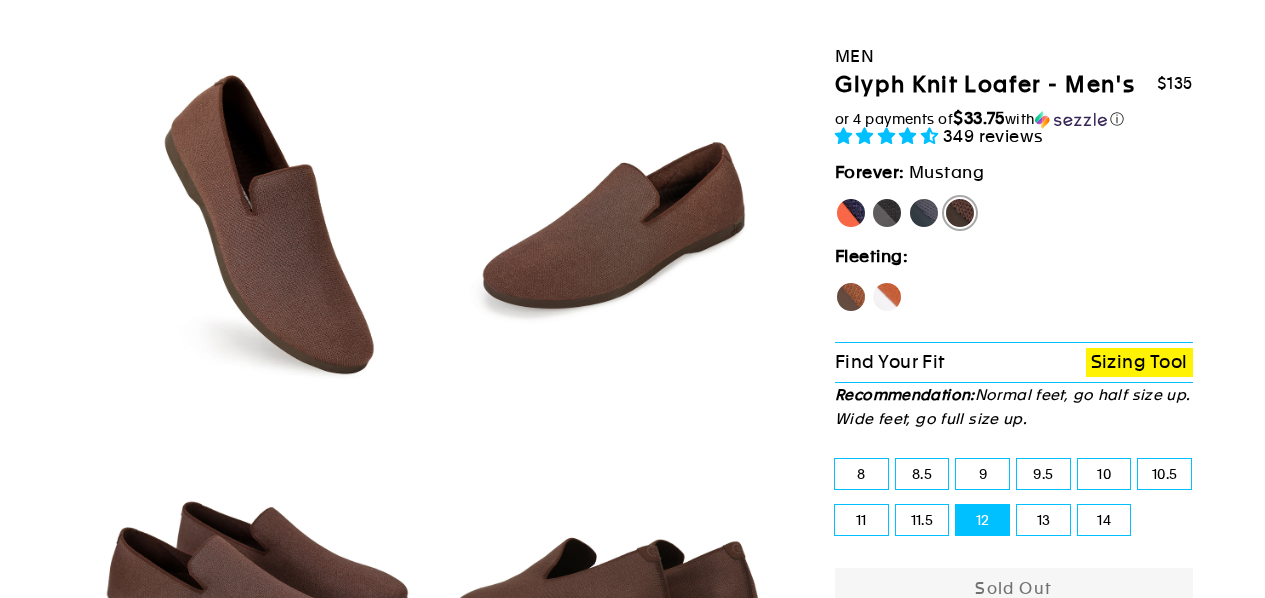 click on "[PERSON_NAME]" at bounding box center (835, 197) 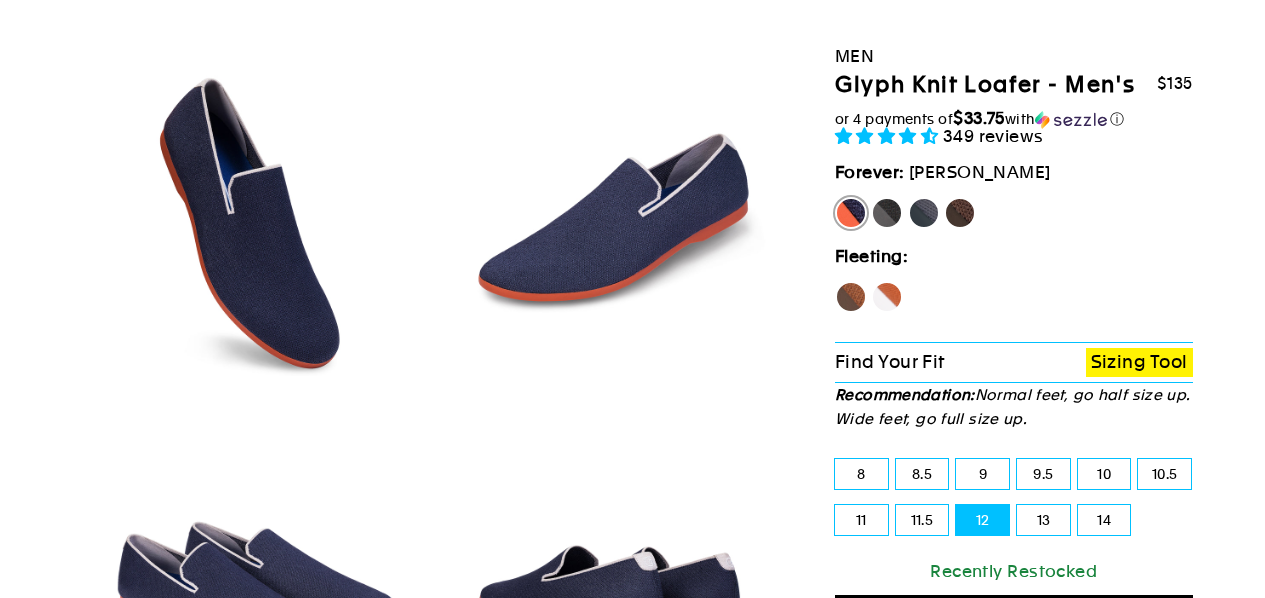 click on "Hawk" at bounding box center [851, 297] 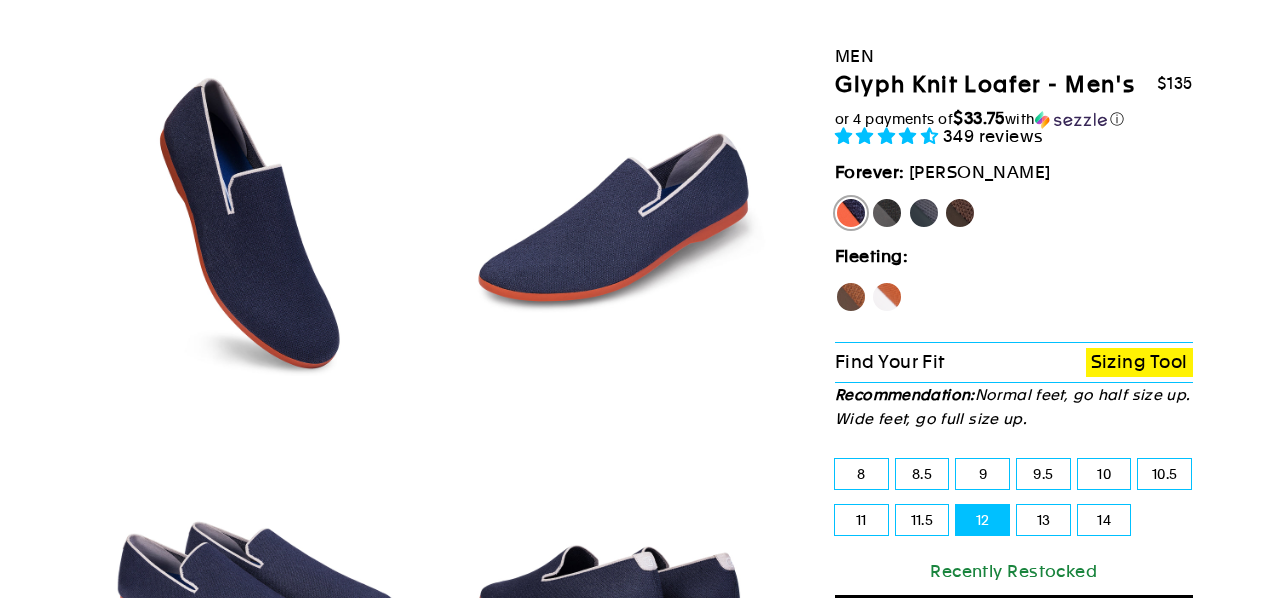 click on "Hawk" at bounding box center [835, 281] 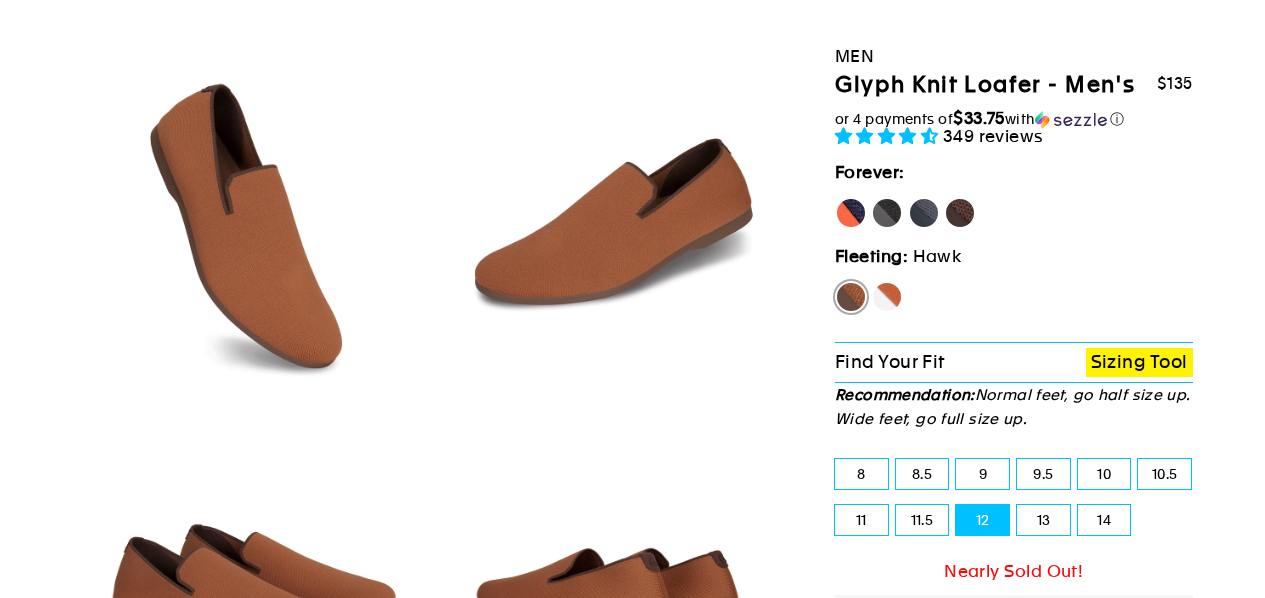 click on "Fox" at bounding box center (887, 297) 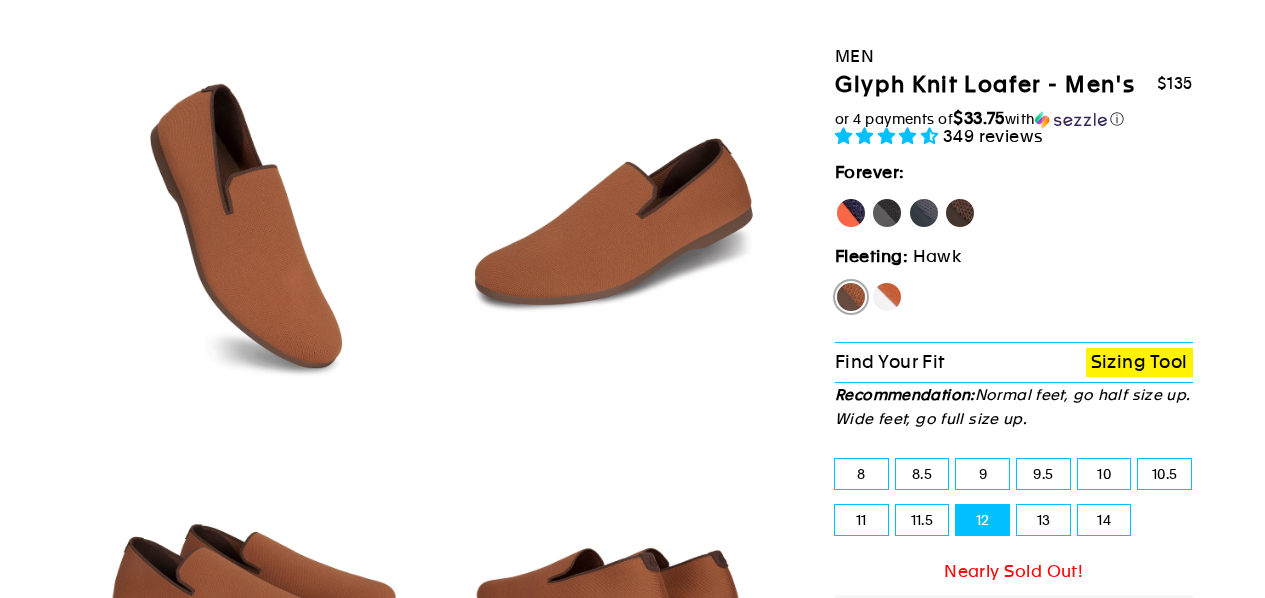 click on "Fox" at bounding box center [871, 281] 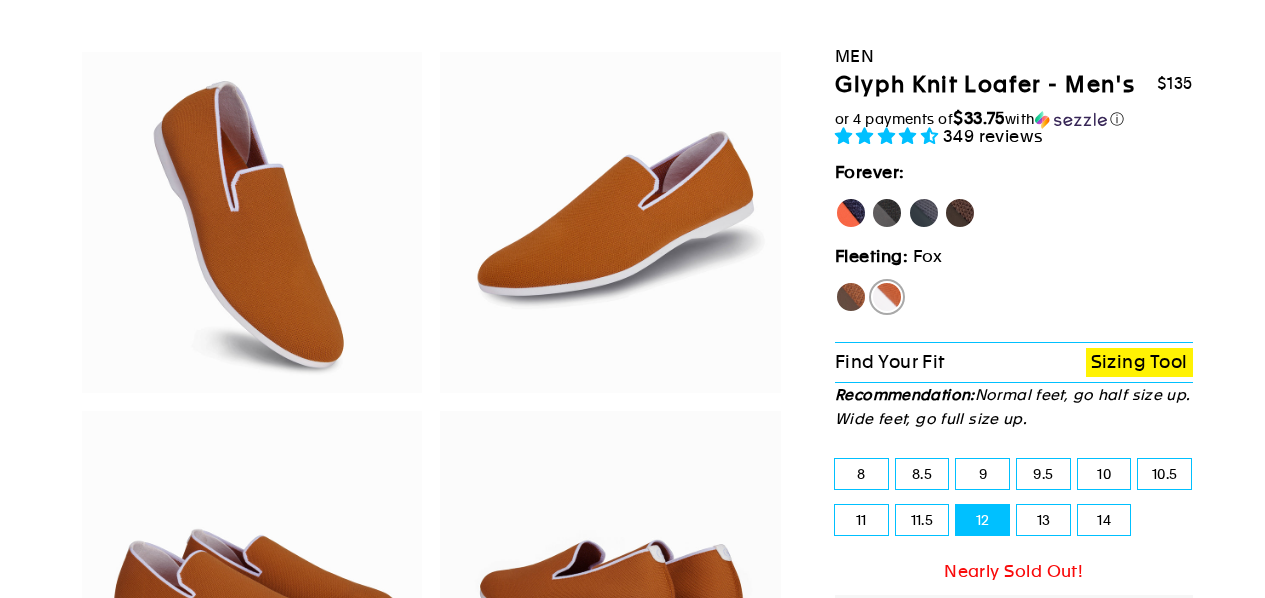 click on "Hawk" at bounding box center (851, 297) 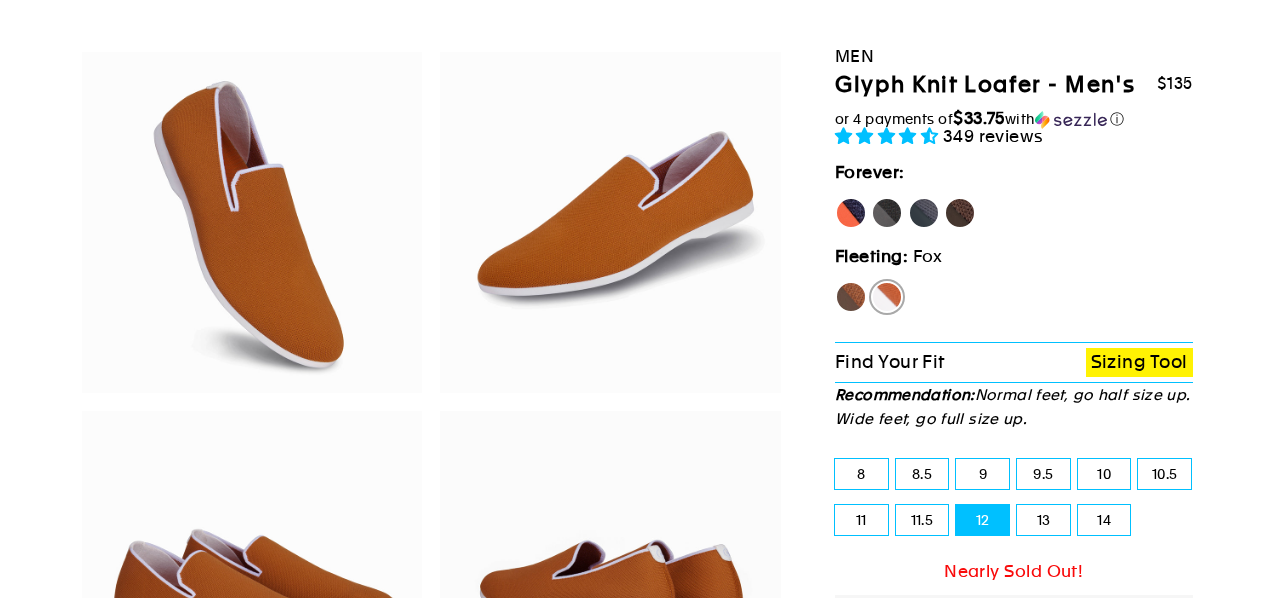 click on "Hawk" at bounding box center [835, 281] 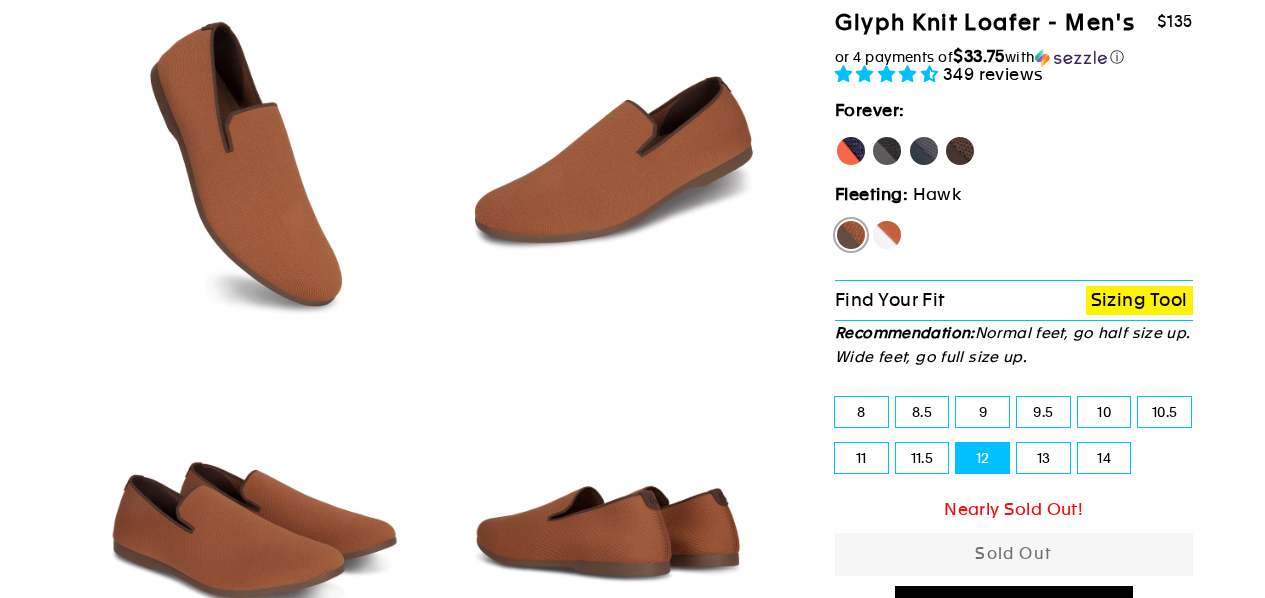 scroll, scrollTop: 188, scrollLeft: 0, axis: vertical 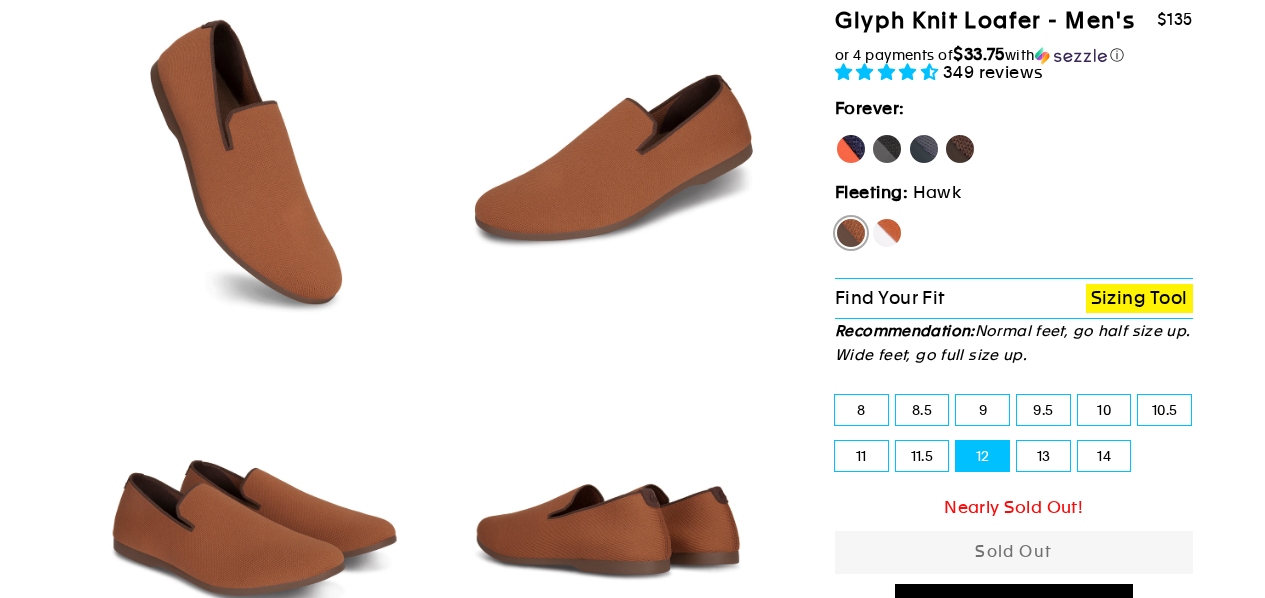 click on "Fox" at bounding box center (887, 233) 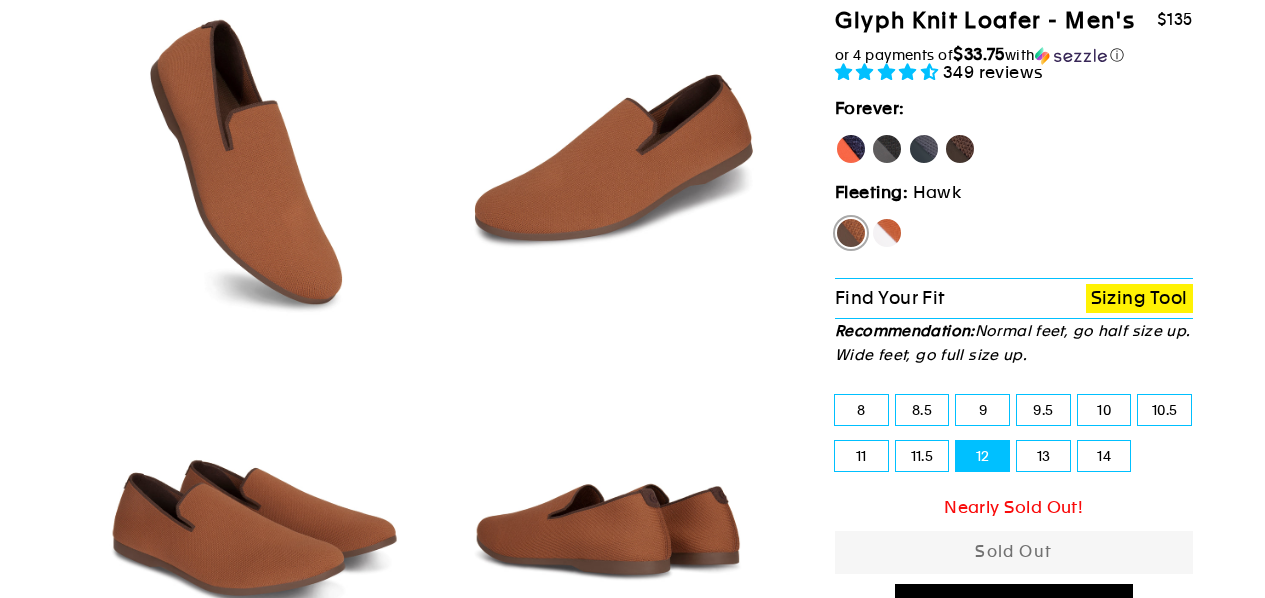 click on "Fox" at bounding box center [871, 217] 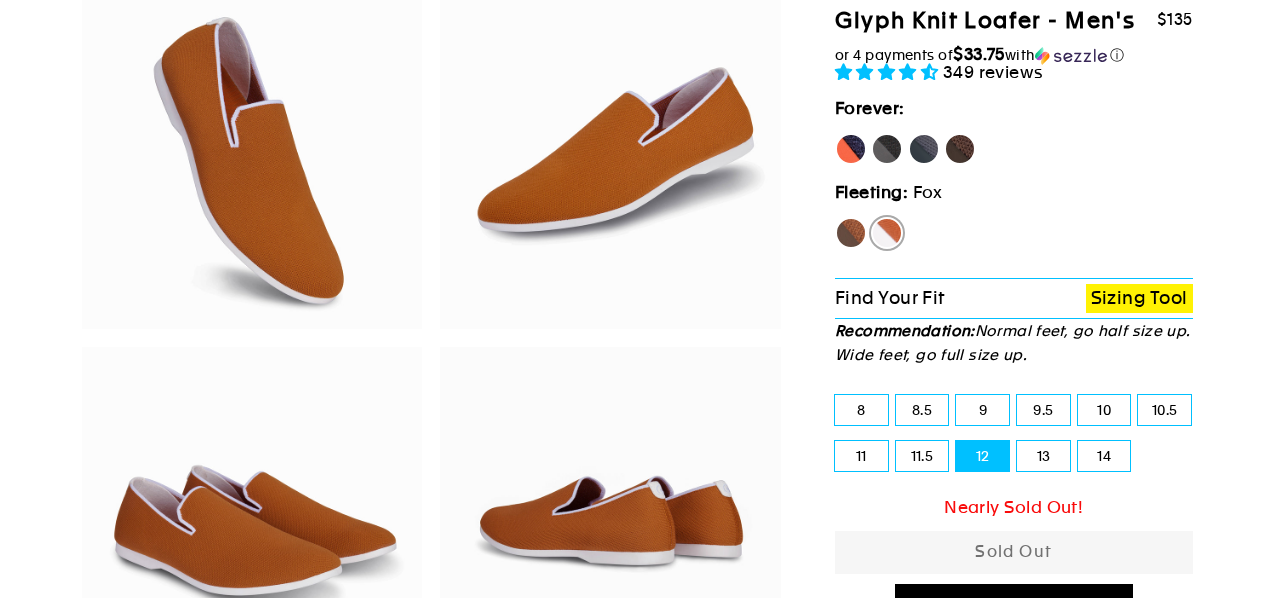 click on "Hawk" at bounding box center (851, 233) 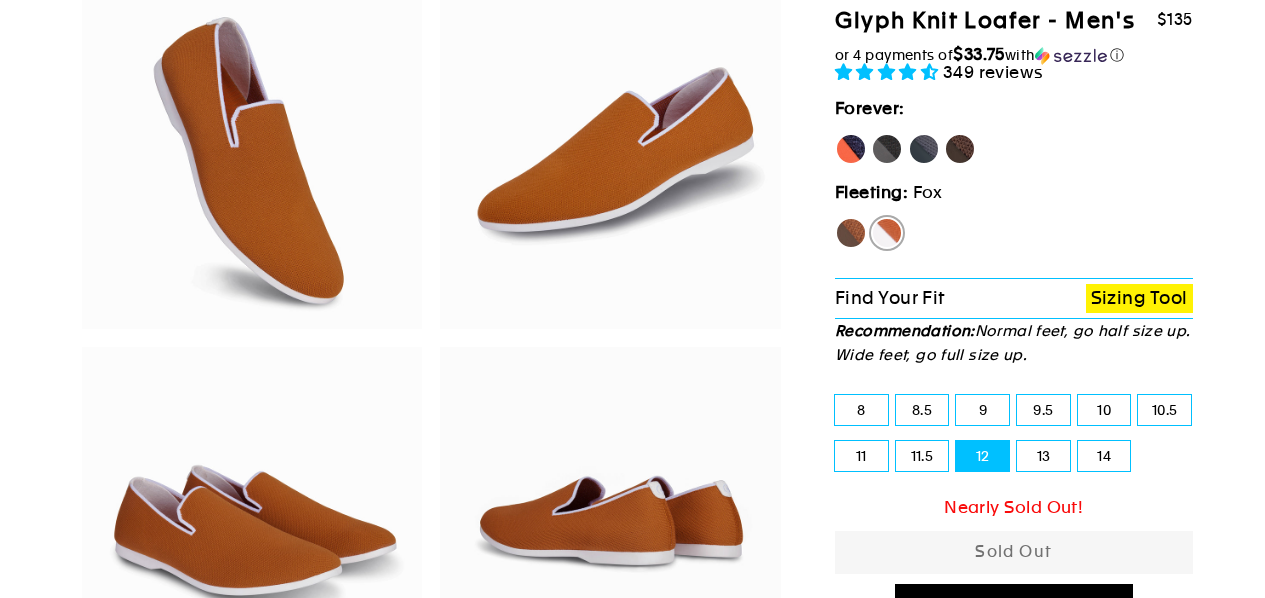 click on "Hawk" at bounding box center (835, 217) 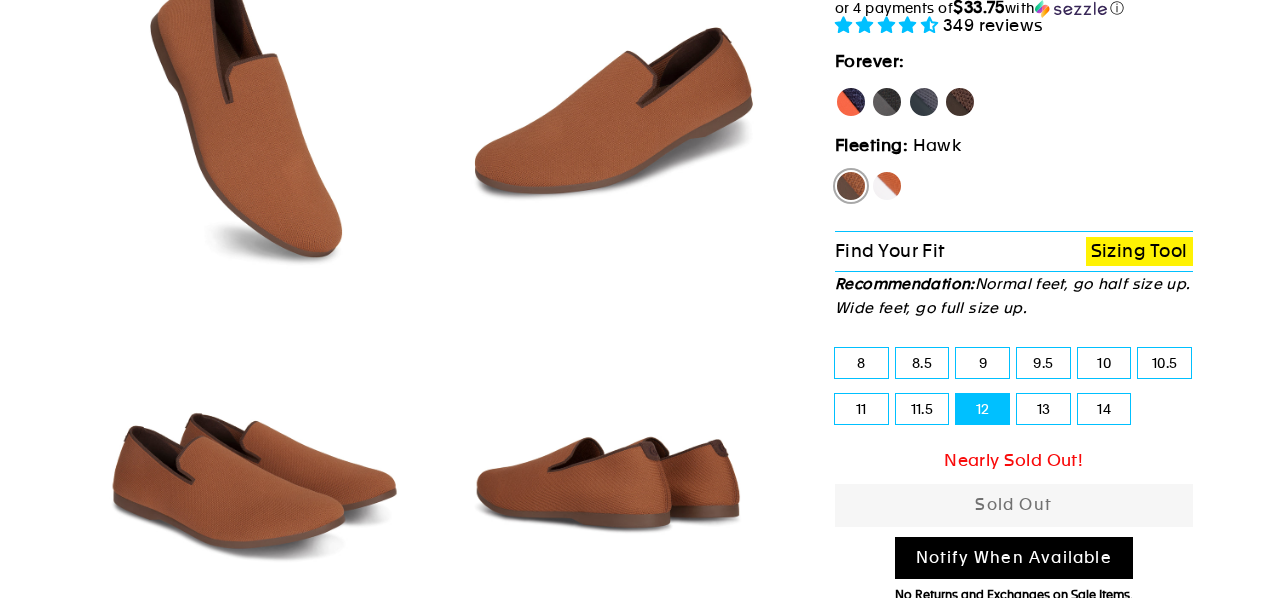 scroll, scrollTop: 222, scrollLeft: 0, axis: vertical 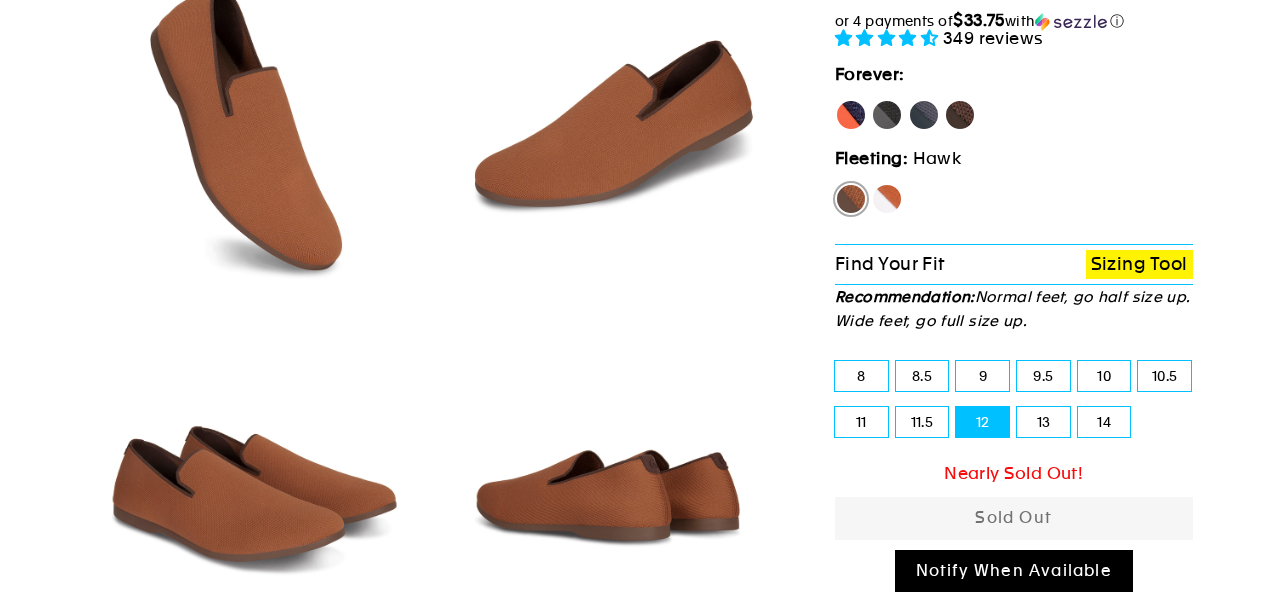 click on "12" at bounding box center [982, 422] 